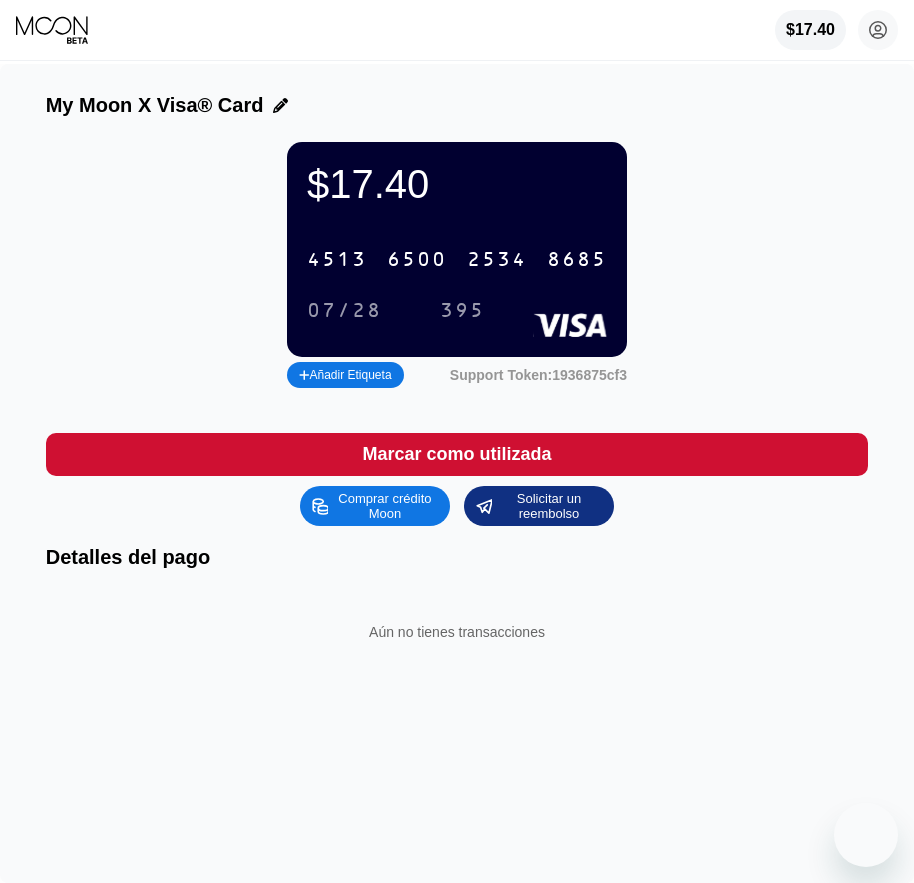 scroll, scrollTop: 0, scrollLeft: 0, axis: both 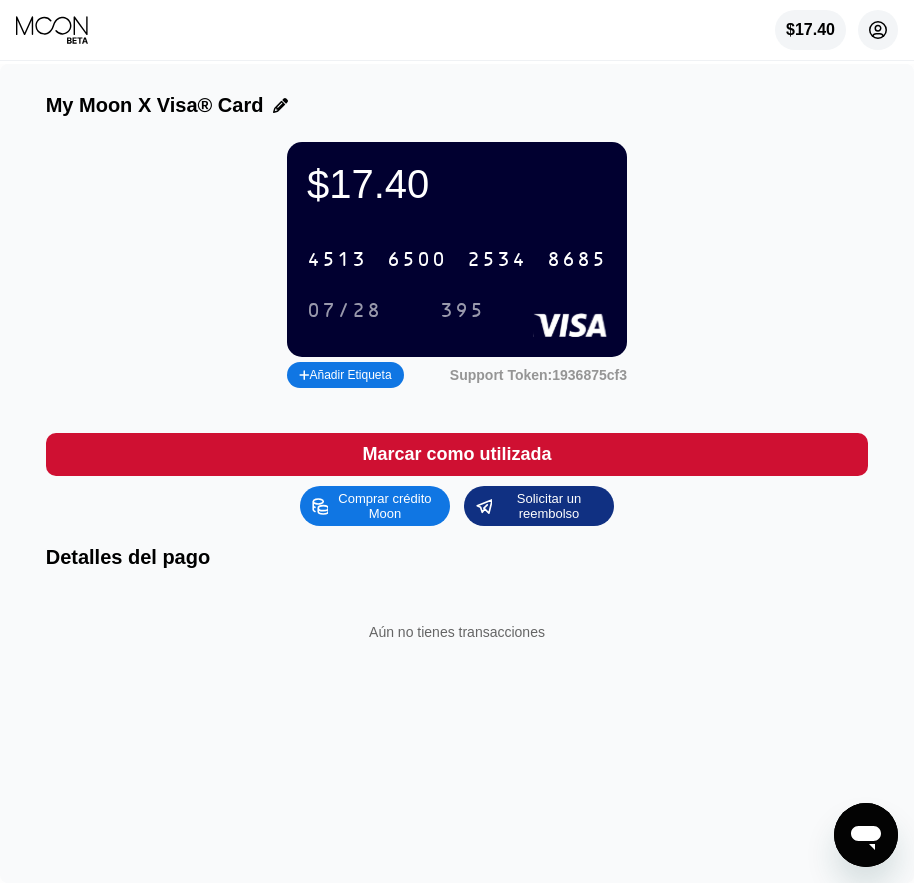 click 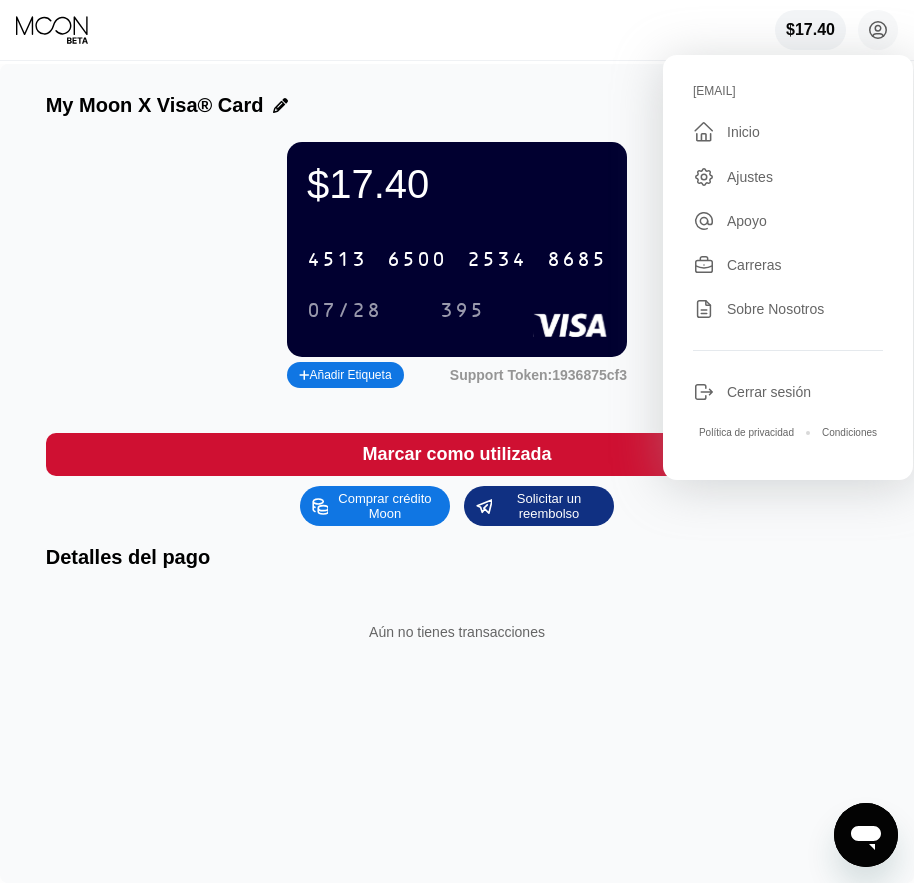 click on "" at bounding box center (710, 132) 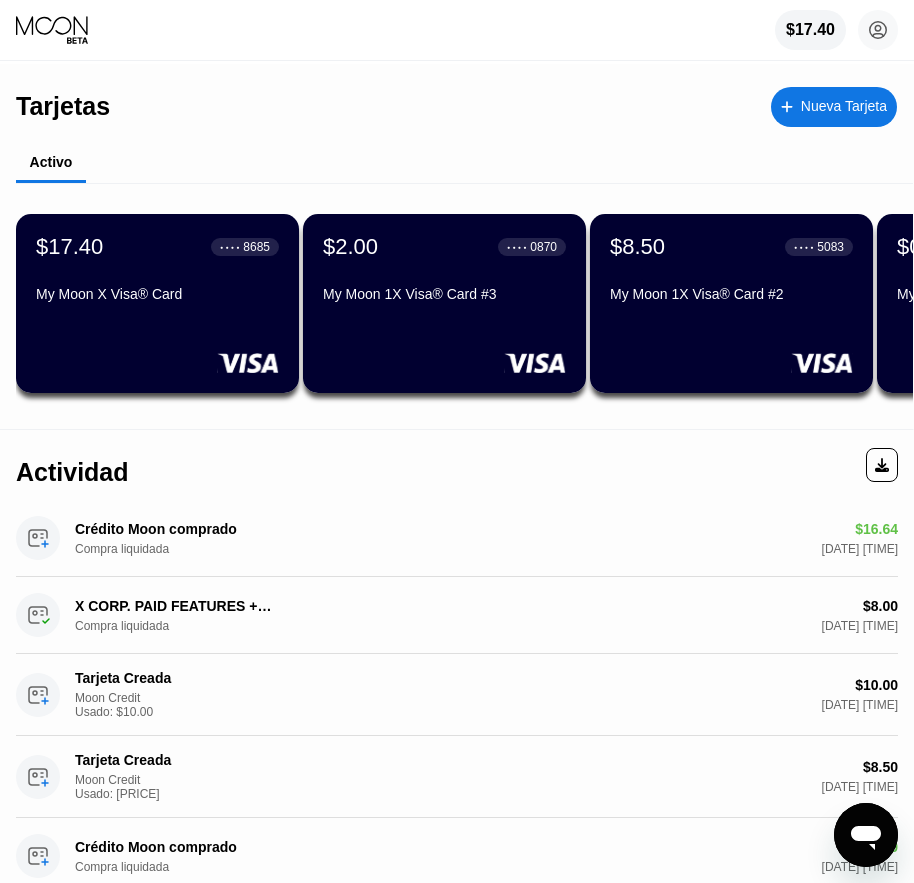 click on "Nueva Tarjeta" at bounding box center (844, 106) 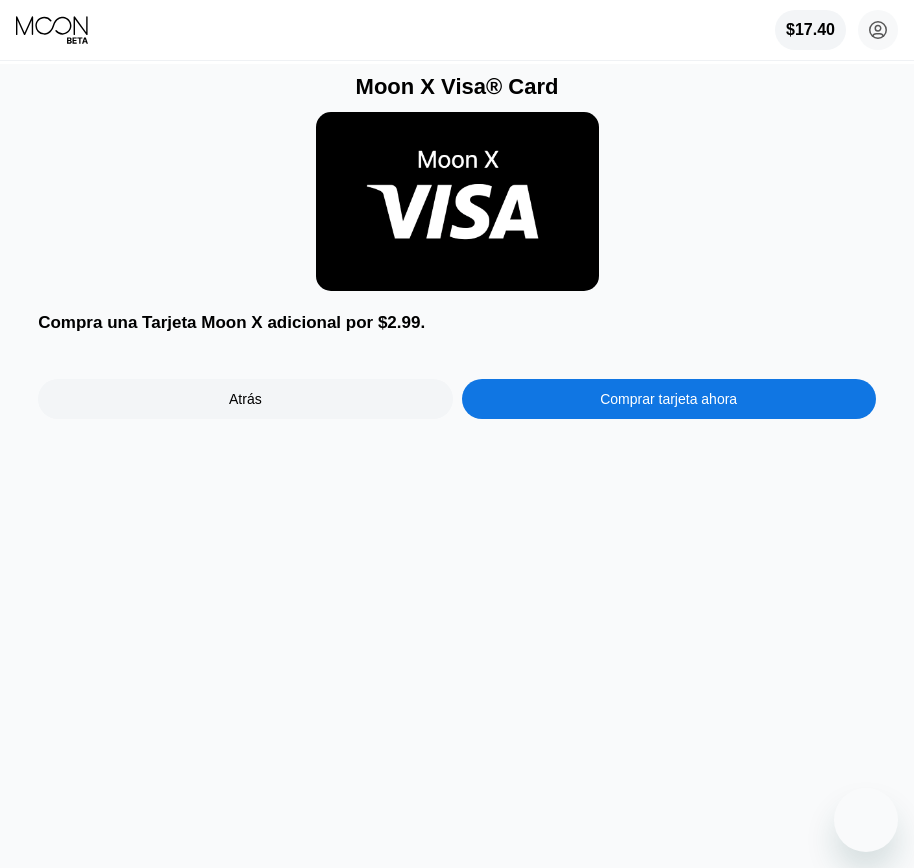 scroll, scrollTop: 0, scrollLeft: 0, axis: both 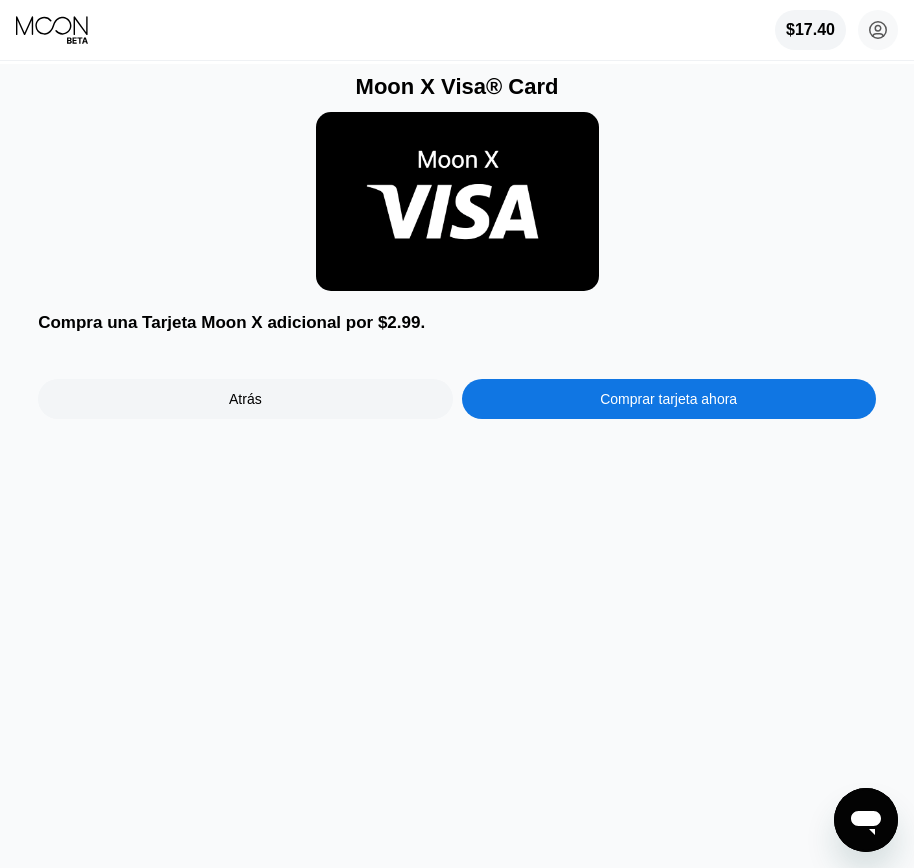 click on "Comprar tarjeta ahora" at bounding box center (668, 399) 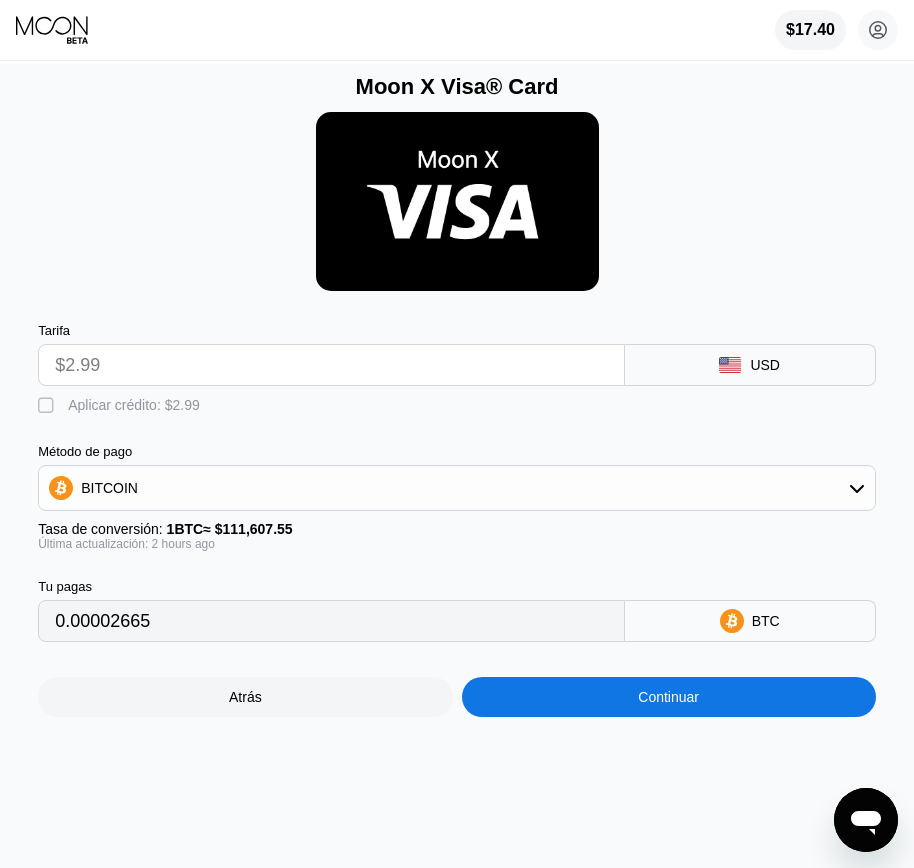 click on "$2.99" at bounding box center [331, 365] 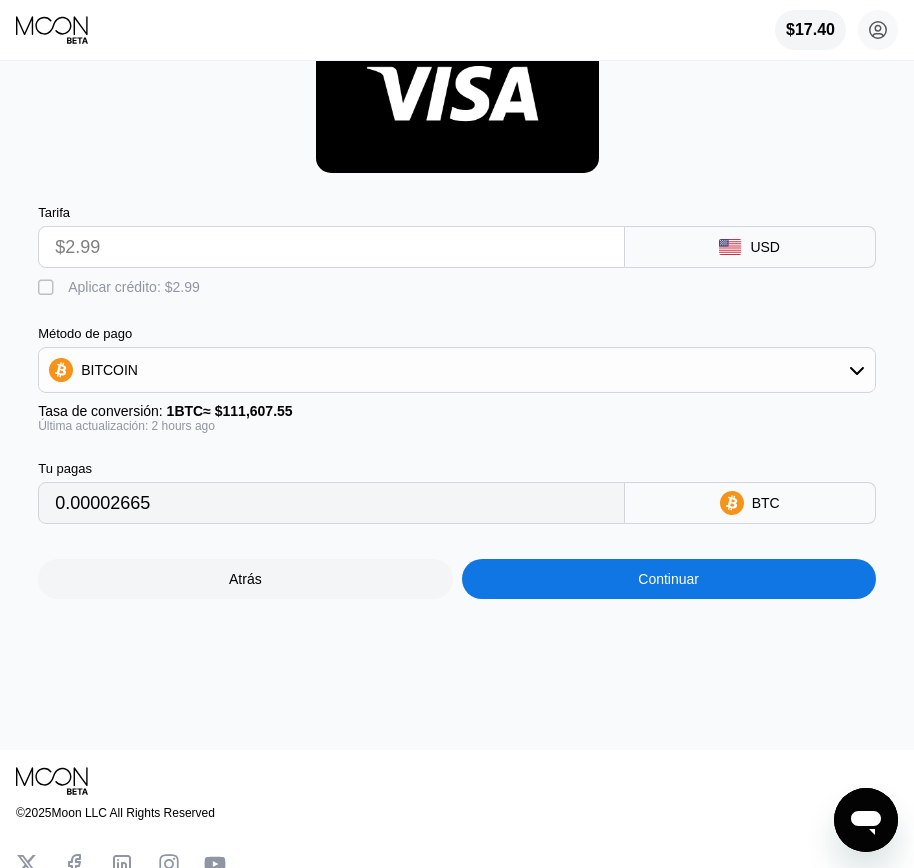 scroll, scrollTop: 120, scrollLeft: 0, axis: vertical 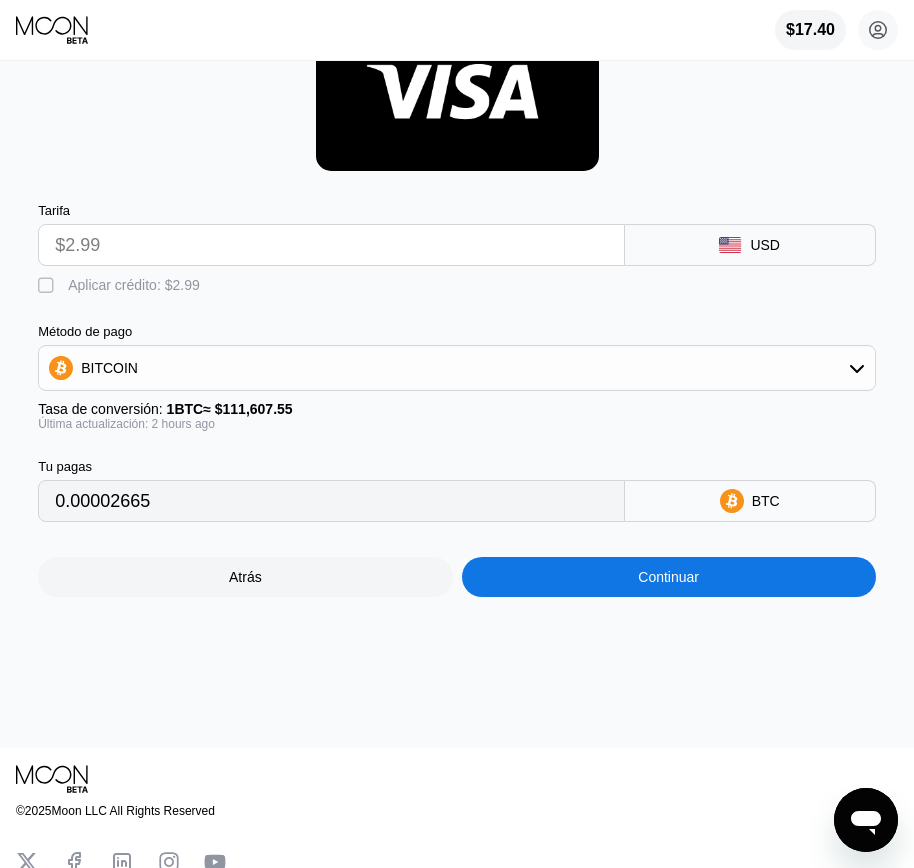 click on "" at bounding box center [48, 286] 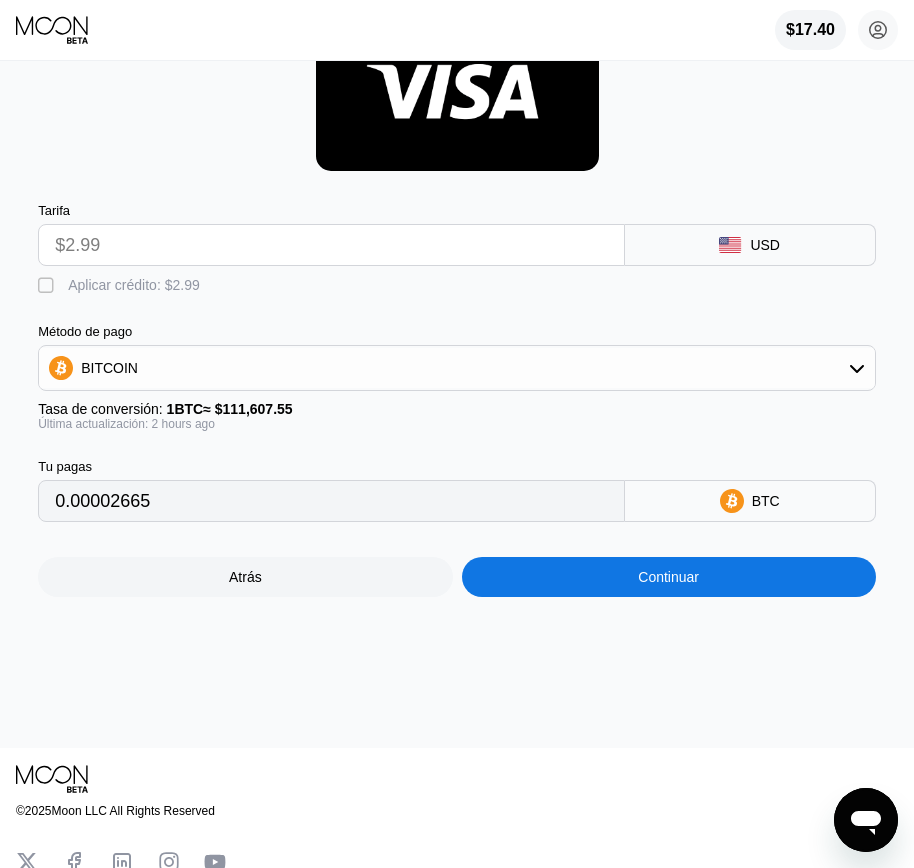 type on "0" 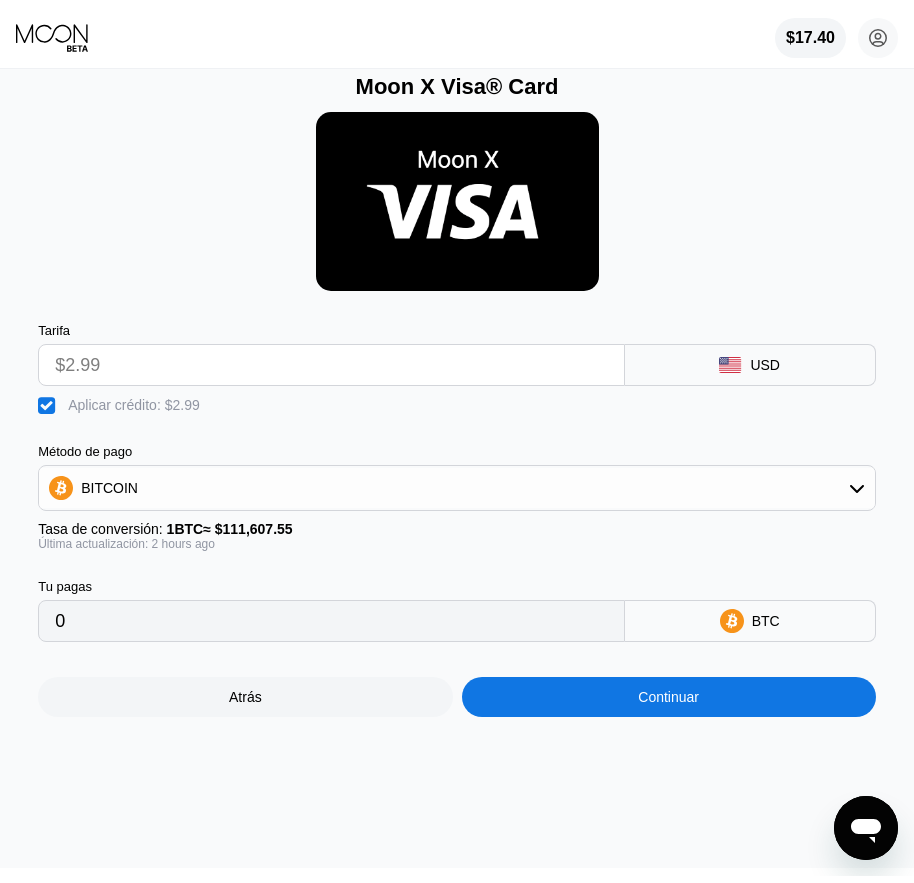 scroll, scrollTop: 0, scrollLeft: 0, axis: both 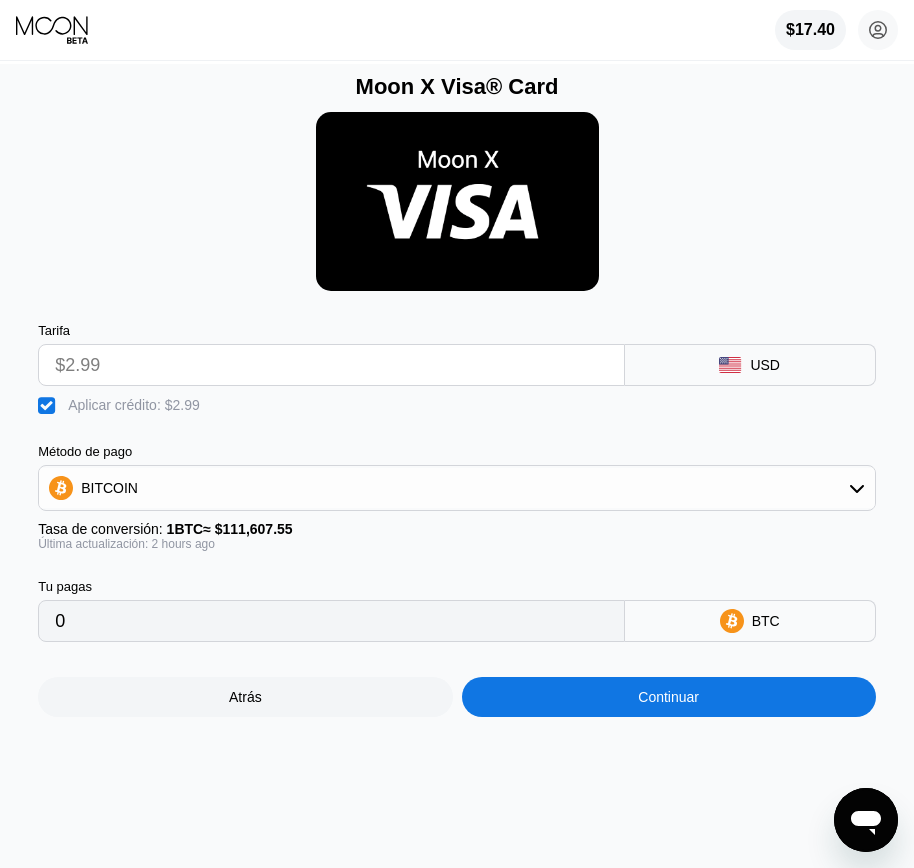 click on "Continuar" at bounding box center [669, 697] 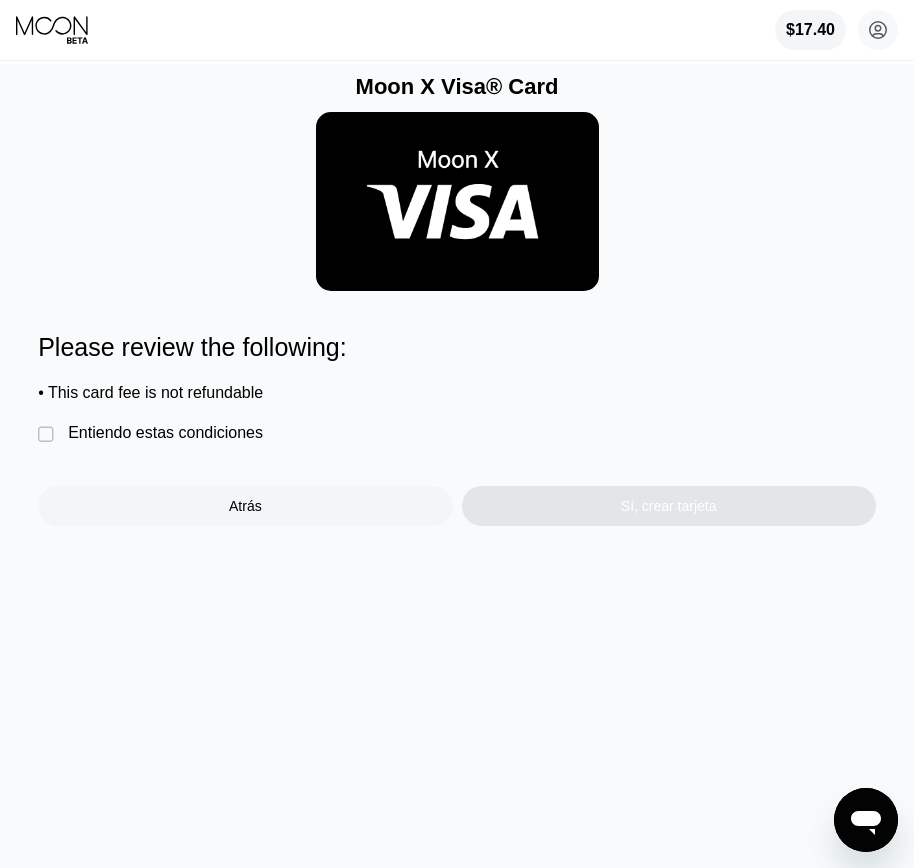 click on "Entiendo estas condiciones" at bounding box center (165, 433) 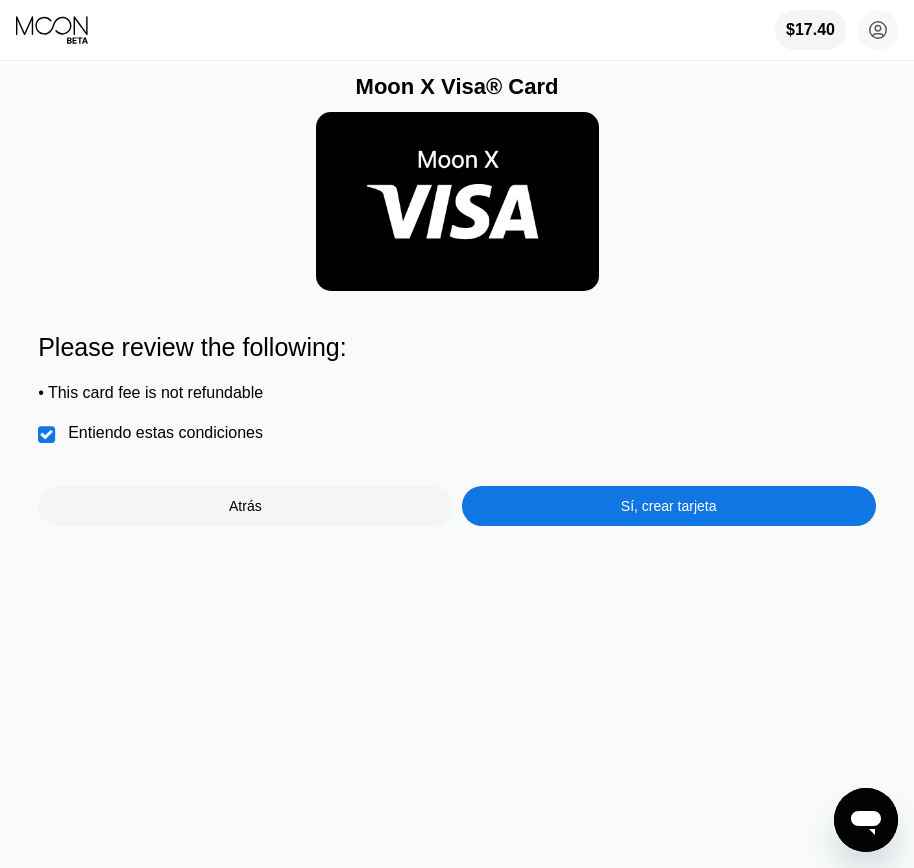 click on "Sí, crear tarjeta" at bounding box center (669, 506) 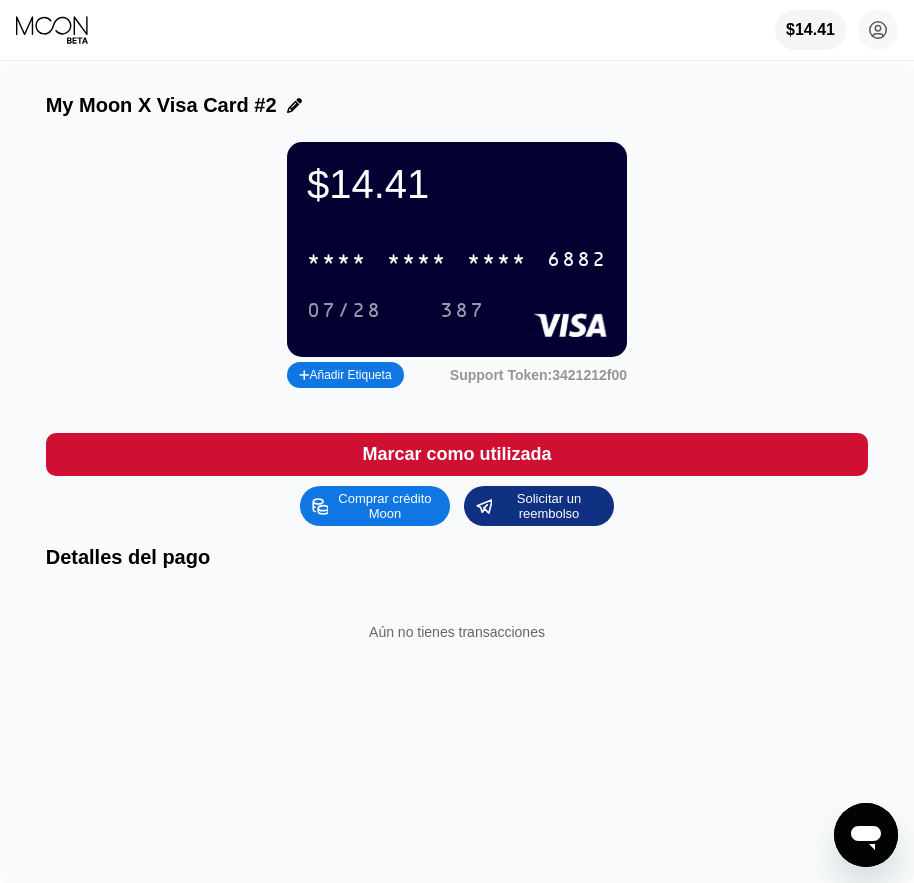 click on "* * * *" at bounding box center [497, 260] 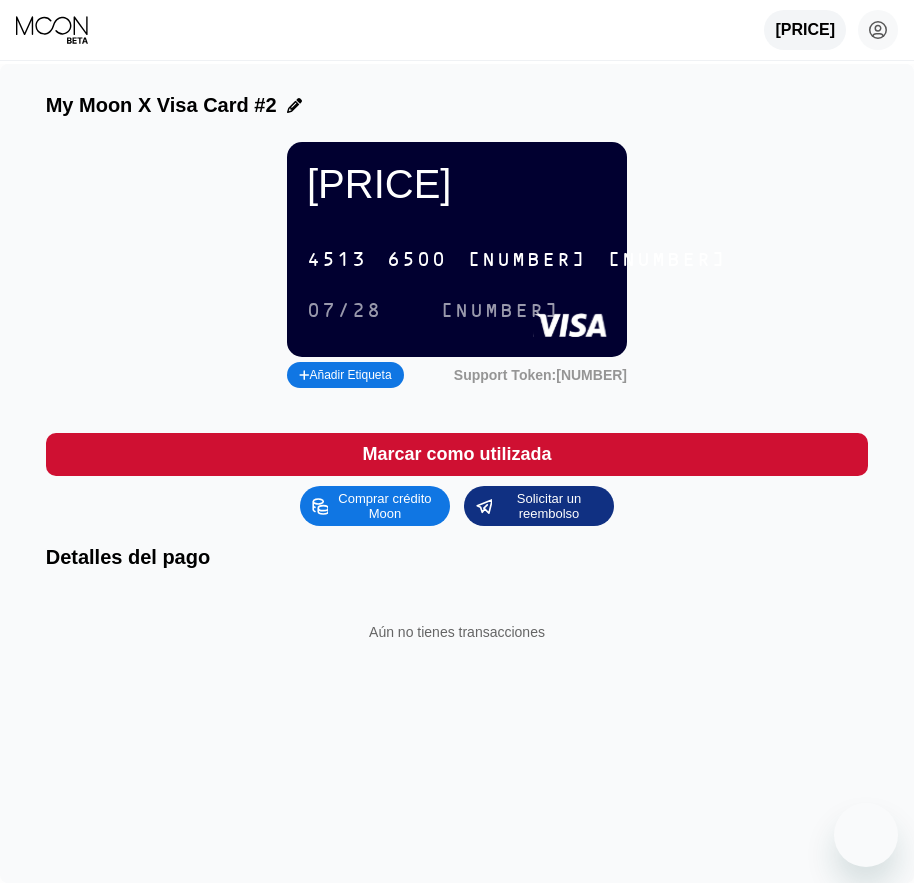 scroll, scrollTop: 0, scrollLeft: 0, axis: both 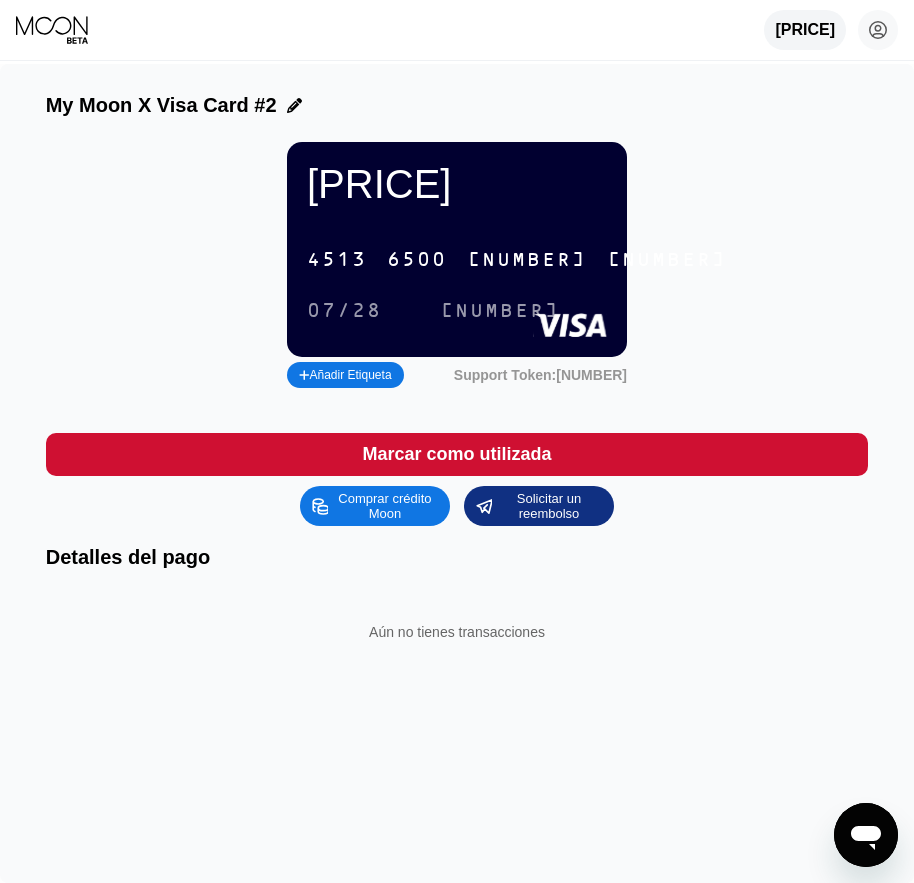 click 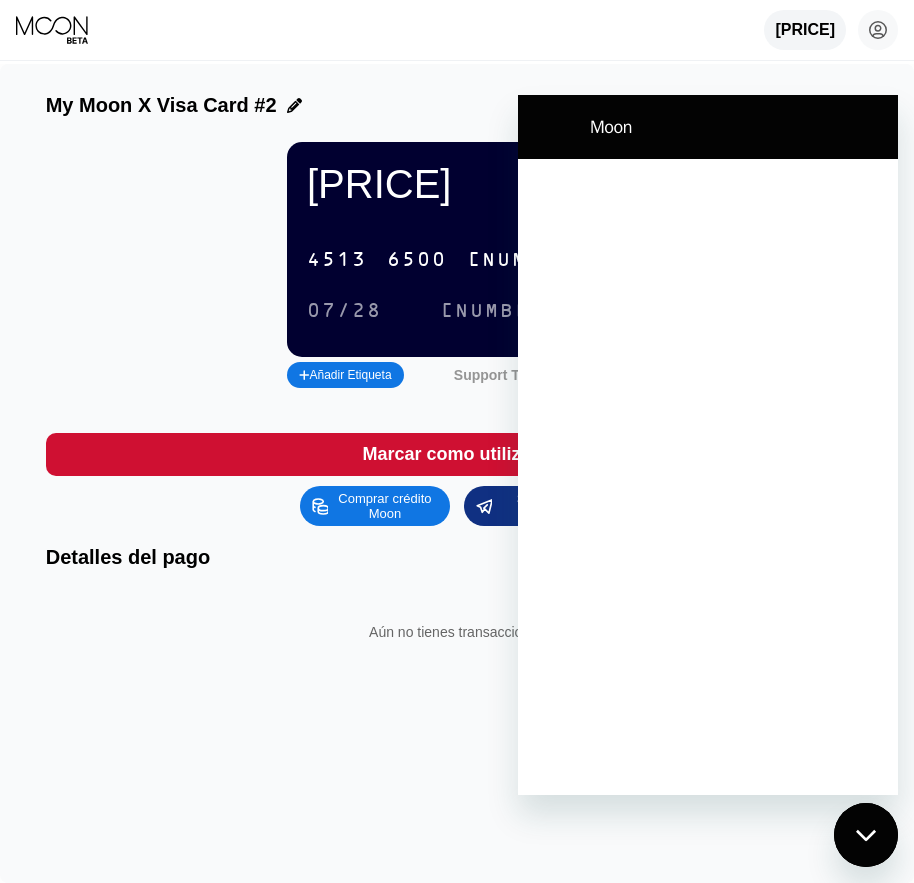 scroll, scrollTop: 0, scrollLeft: 0, axis: both 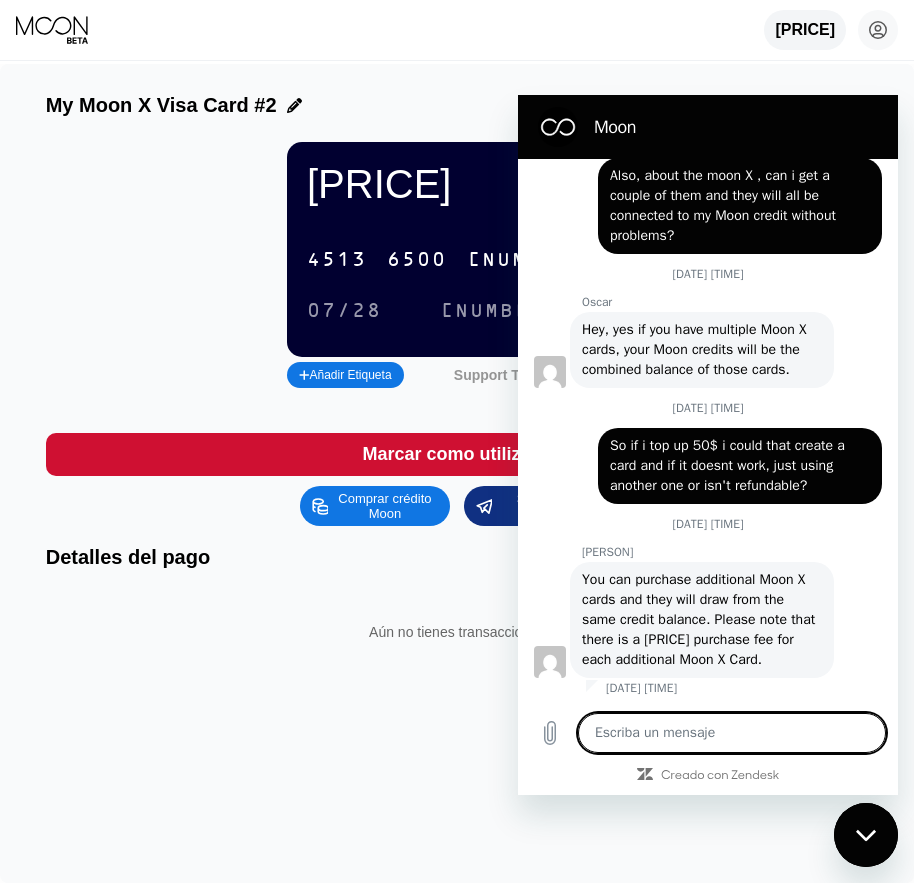 click at bounding box center (866, 835) 